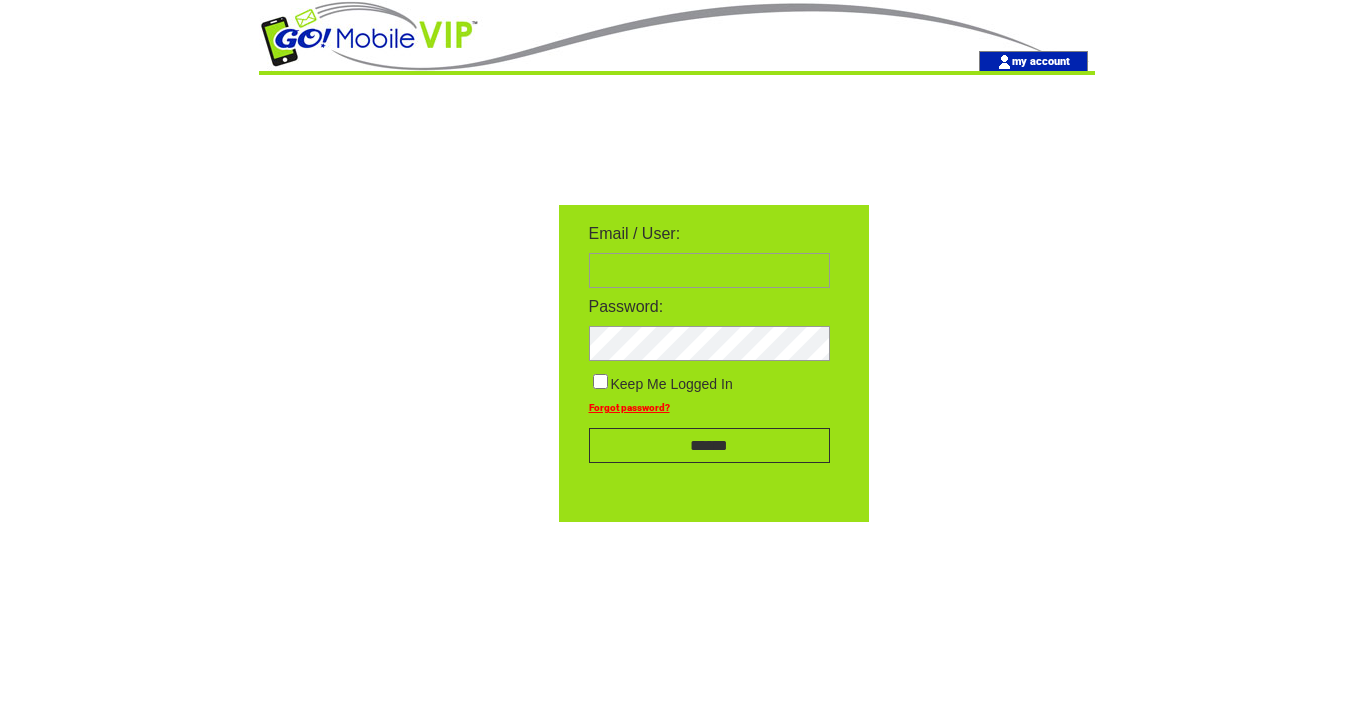 scroll, scrollTop: 0, scrollLeft: 0, axis: both 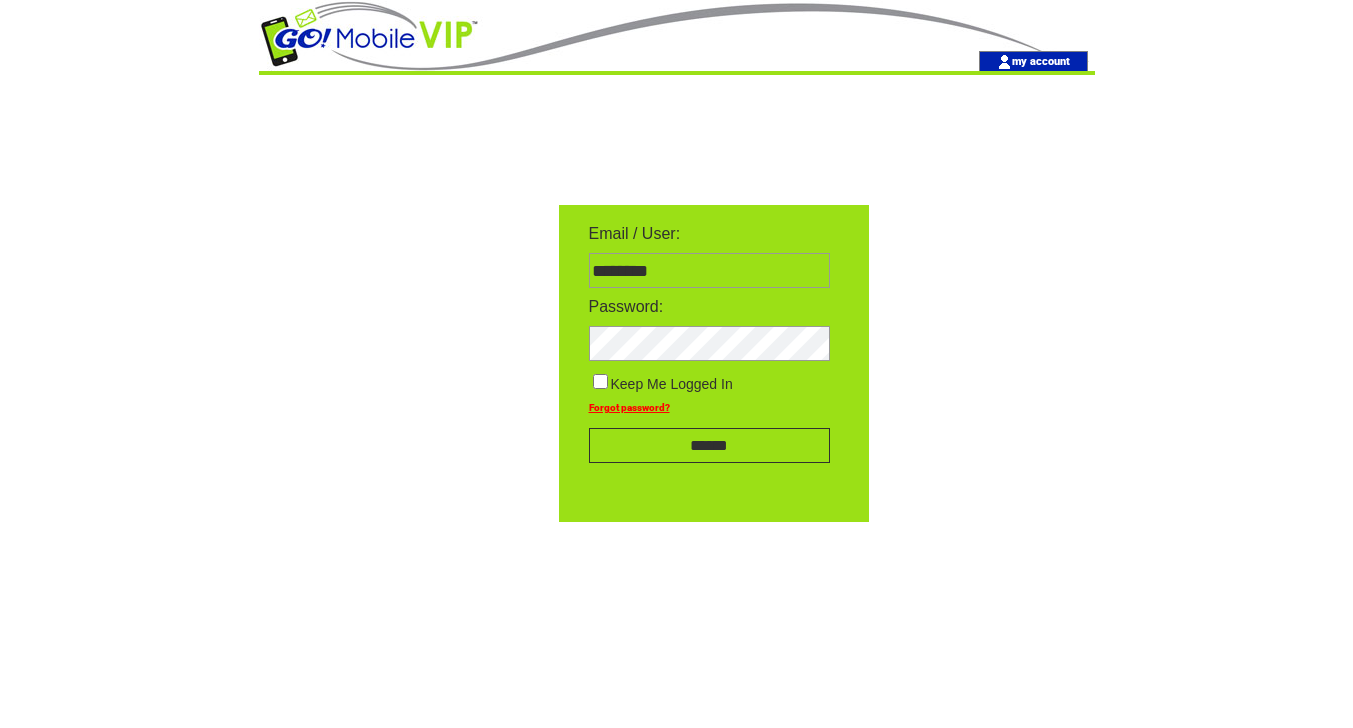 click on "******" at bounding box center [709, 445] 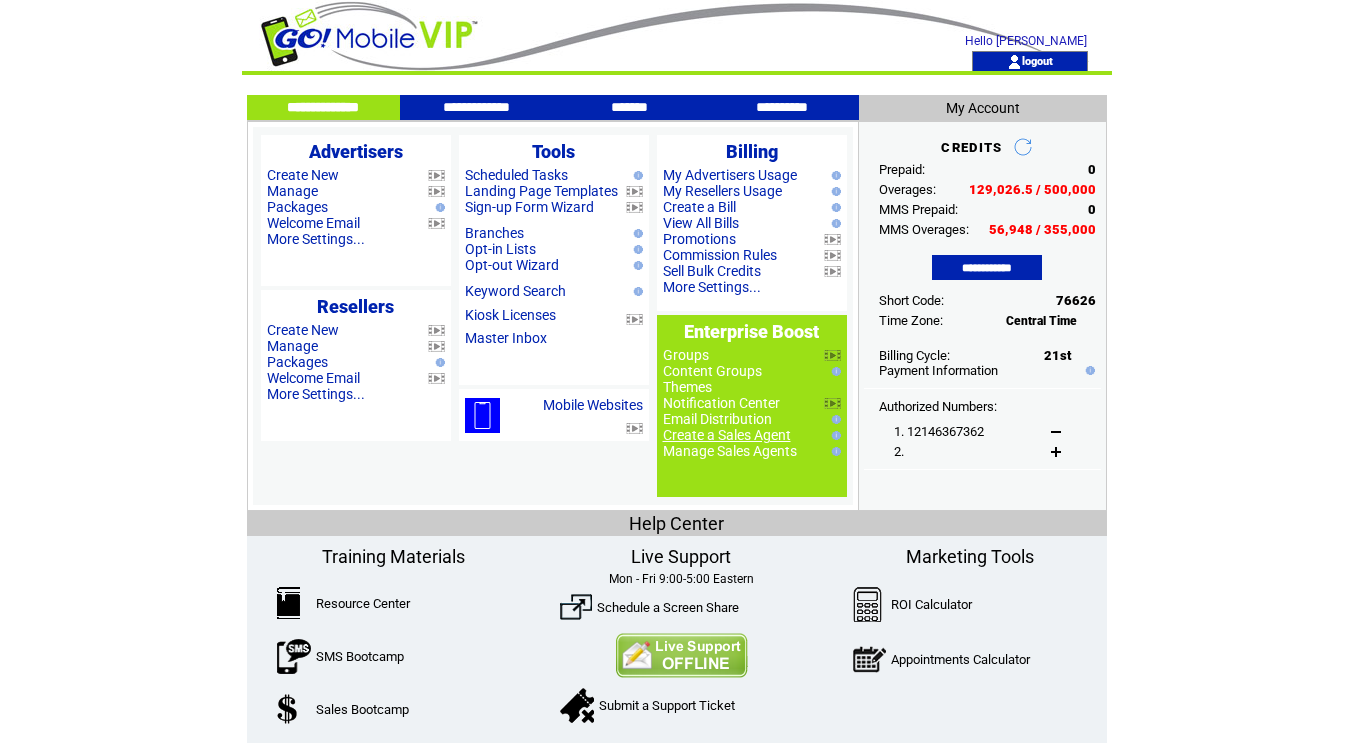 scroll, scrollTop: 0, scrollLeft: 0, axis: both 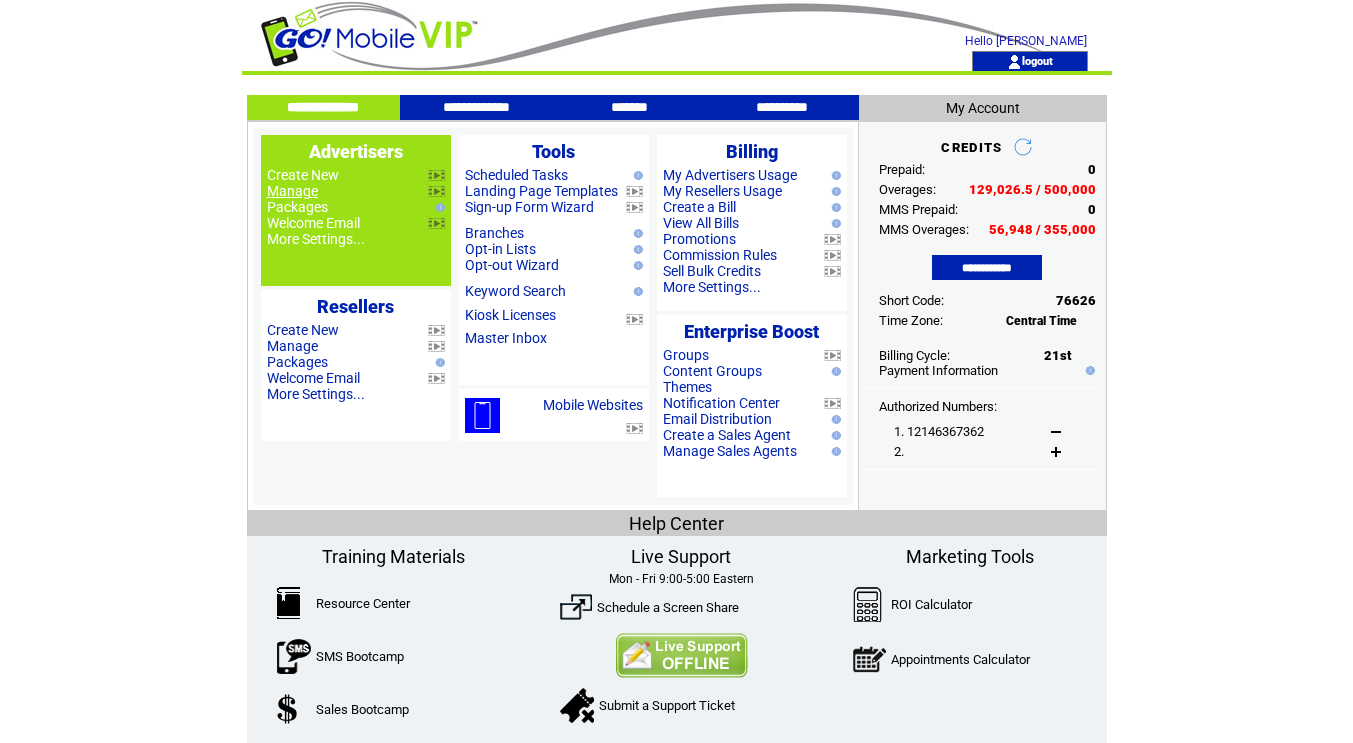 click on "Manage" at bounding box center (292, 191) 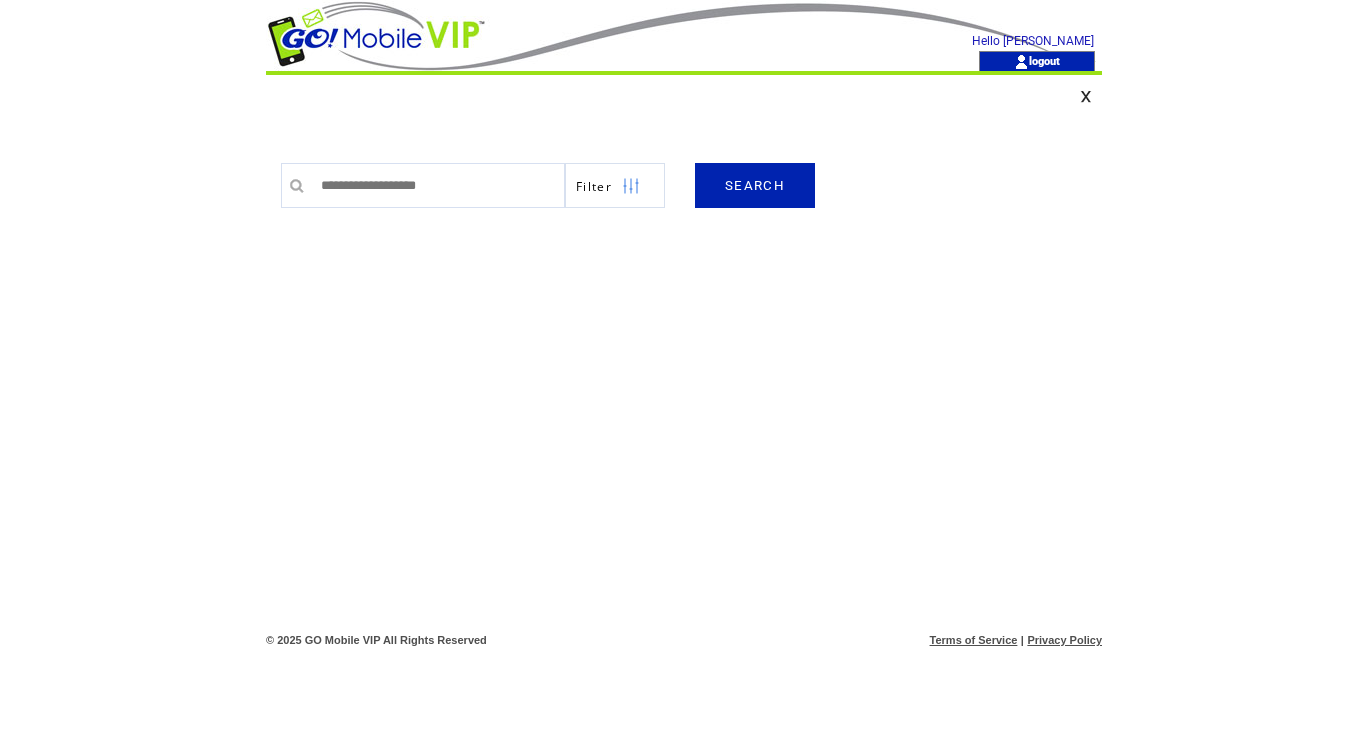 scroll, scrollTop: 0, scrollLeft: 0, axis: both 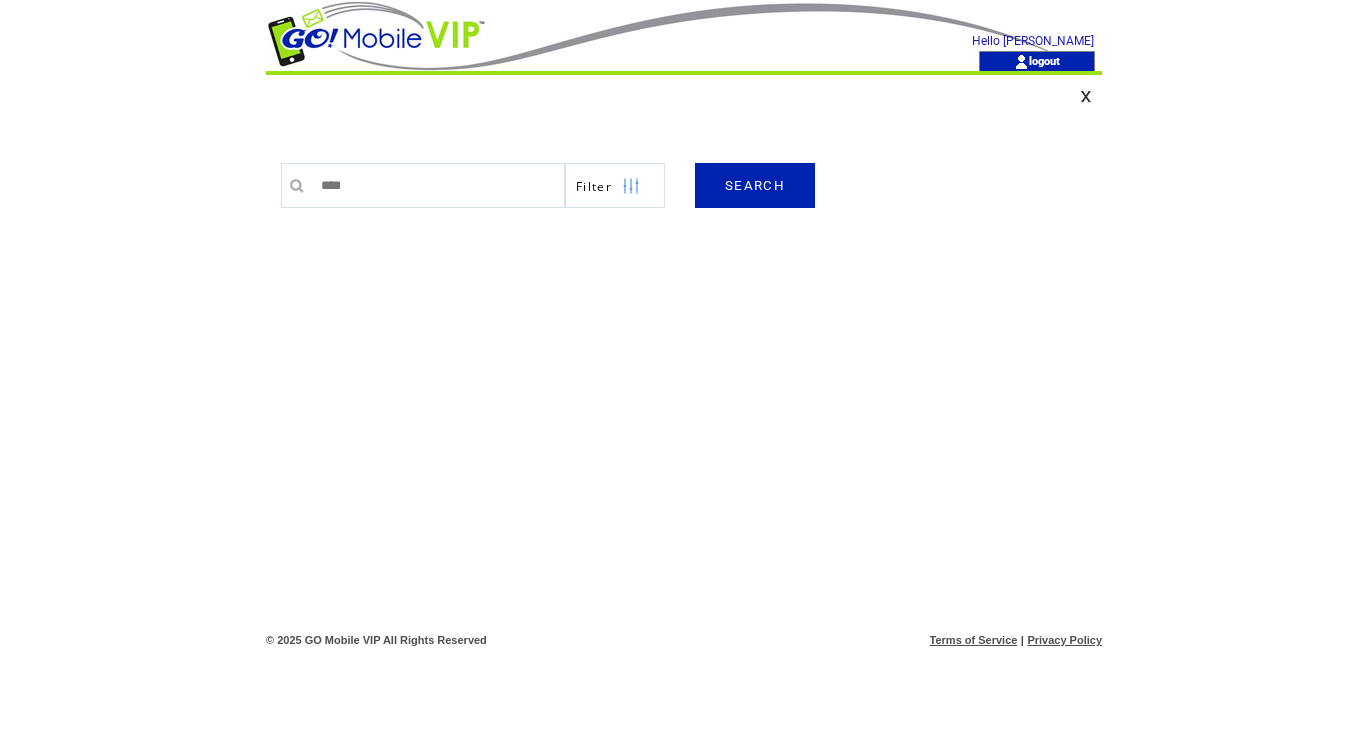 type on "****" 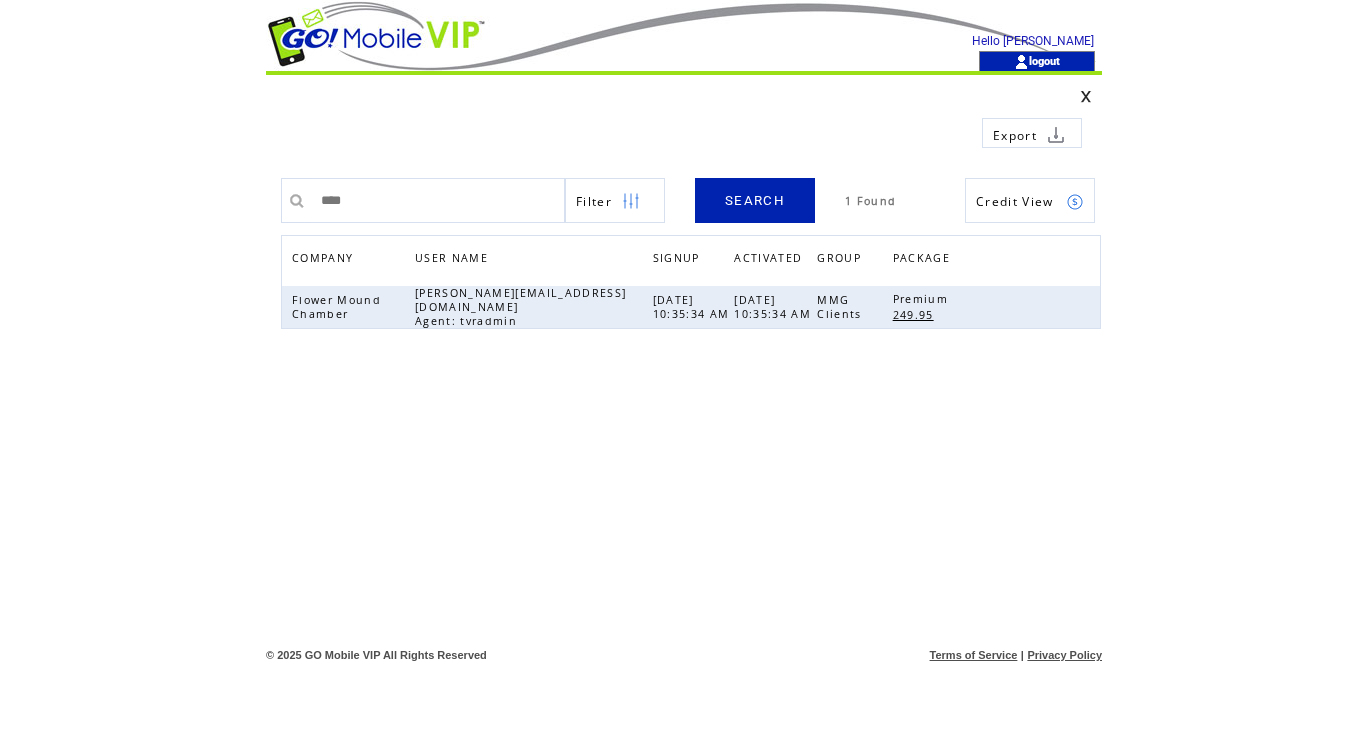 scroll, scrollTop: 0, scrollLeft: 0, axis: both 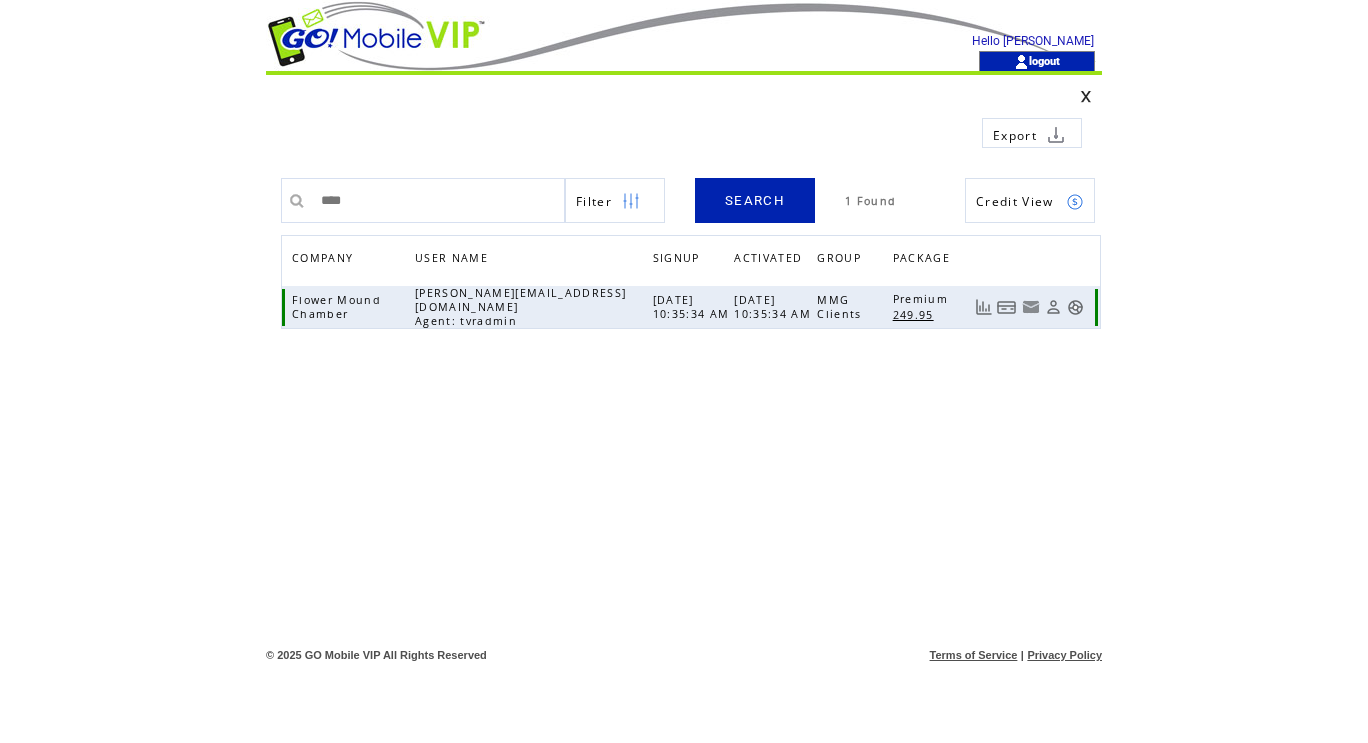 click on "**********" at bounding box center (684, 378) 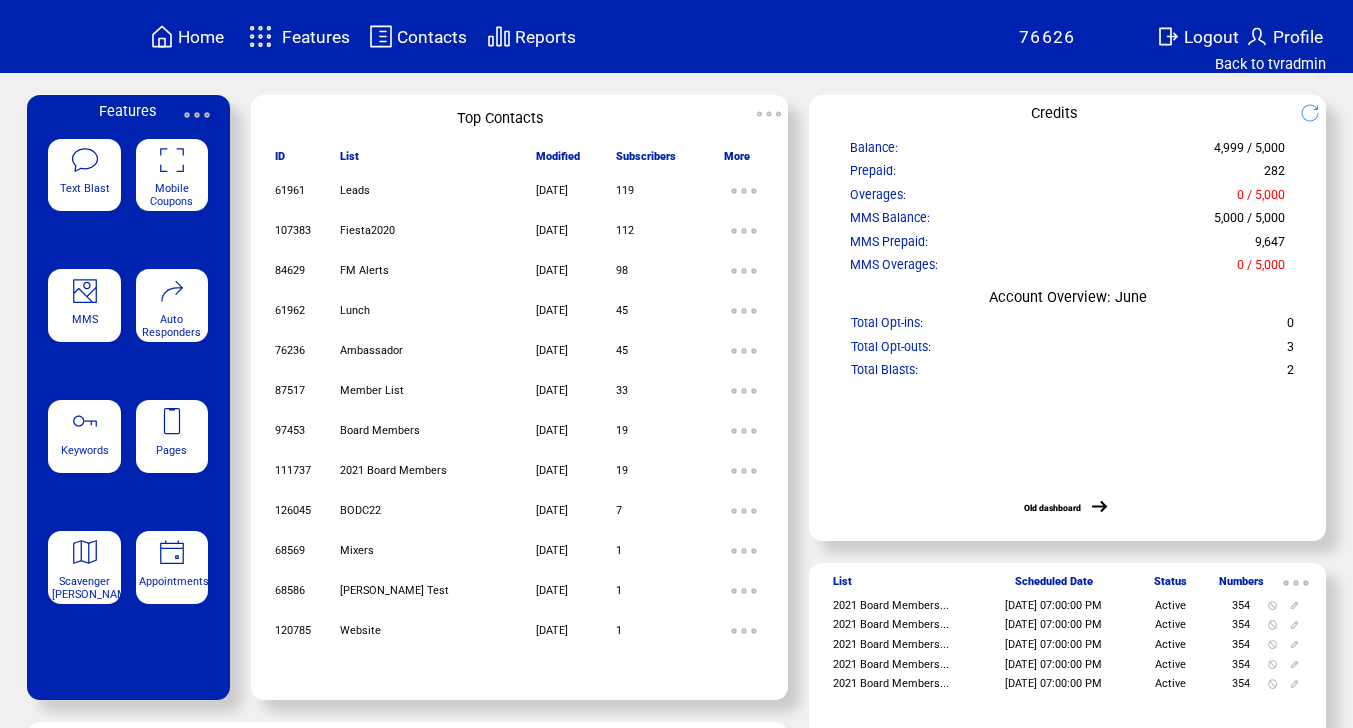 scroll, scrollTop: 0, scrollLeft: 0, axis: both 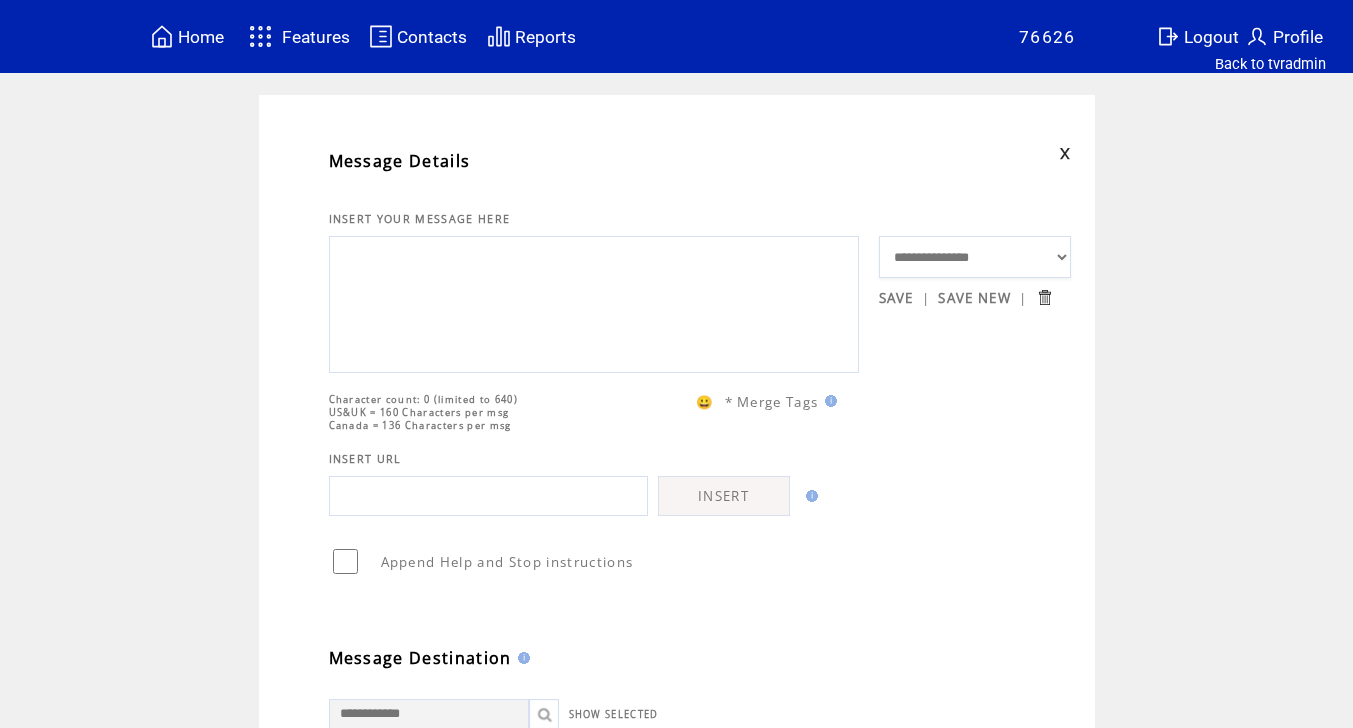 click on "**********" at bounding box center [700, 682] 